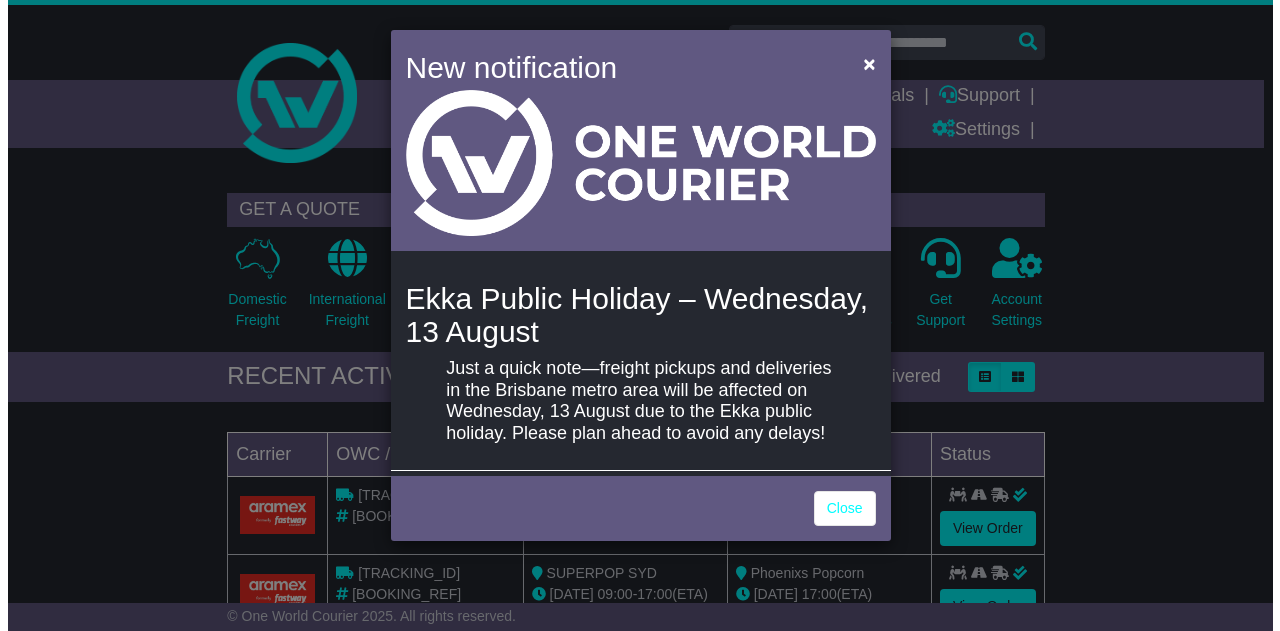 scroll, scrollTop: 0, scrollLeft: 0, axis: both 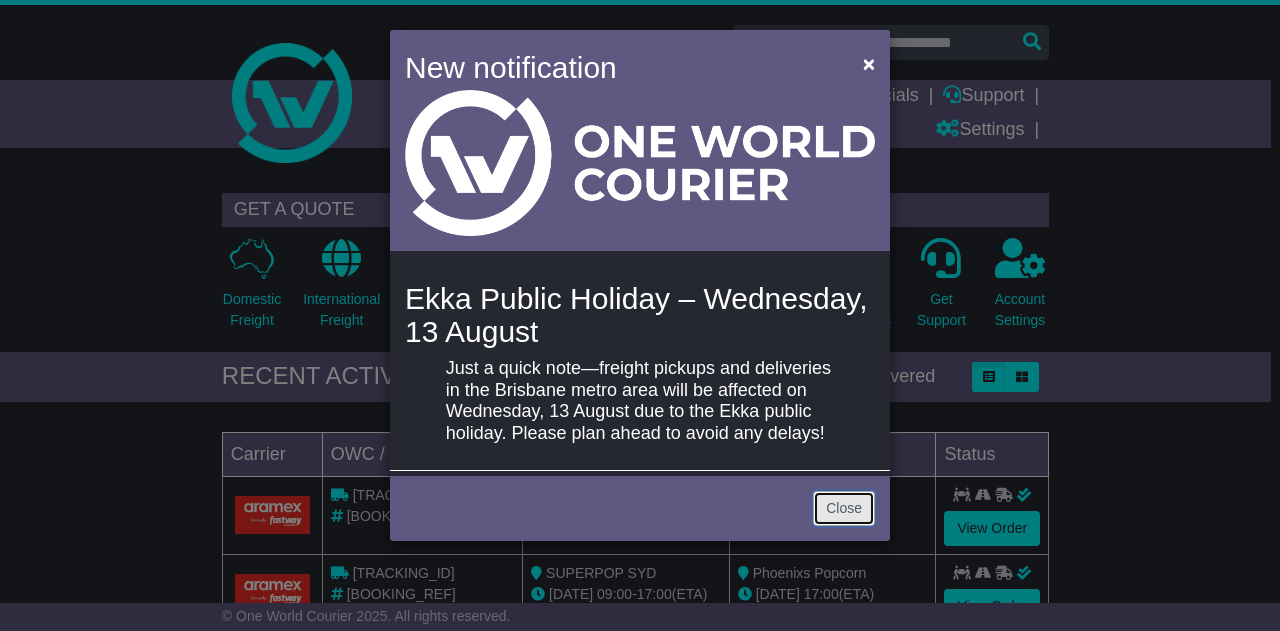 click on "Close" at bounding box center [844, 508] 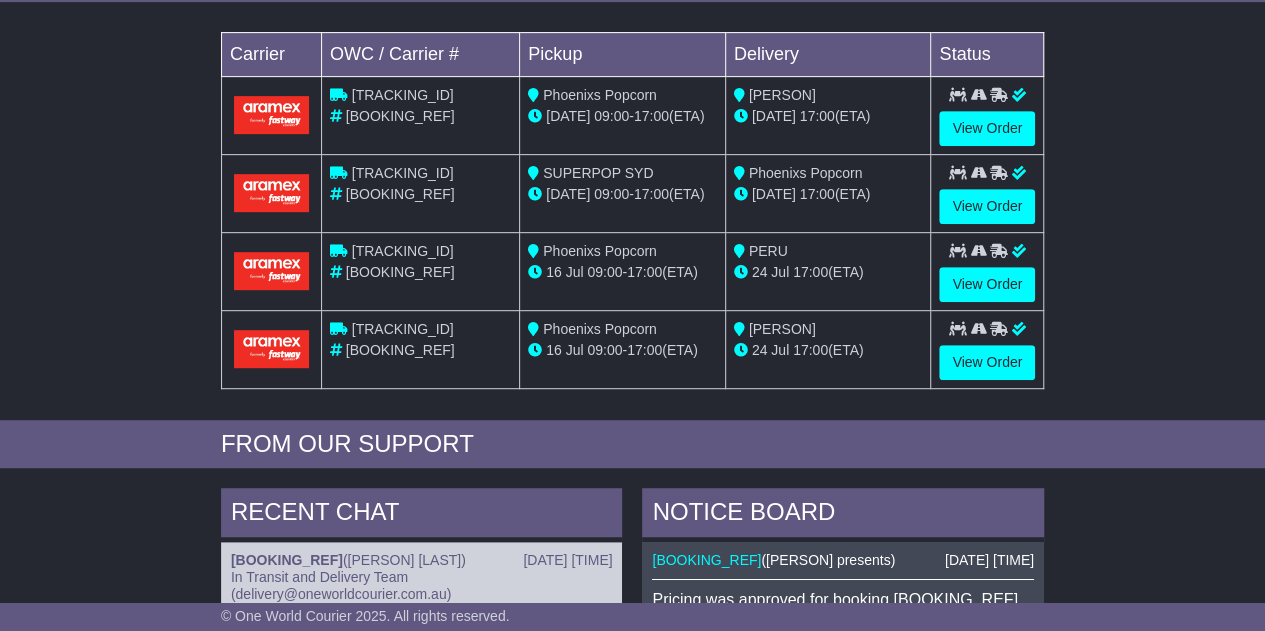 scroll, scrollTop: 600, scrollLeft: 0, axis: vertical 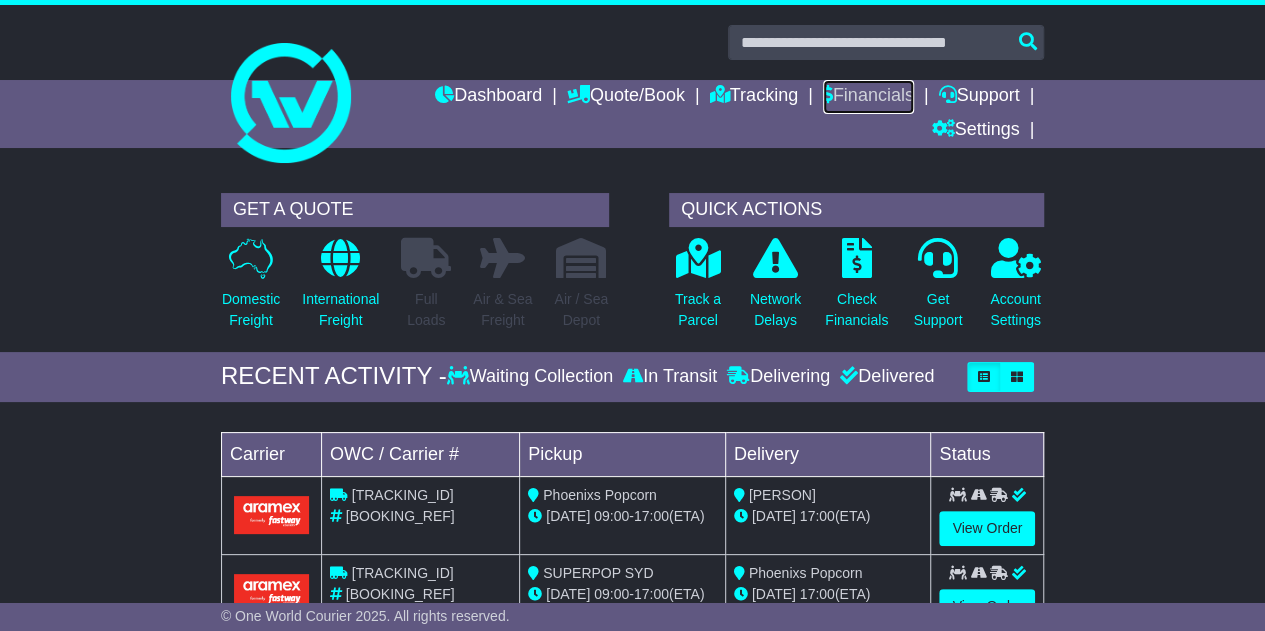 click on "Financials" at bounding box center (868, 97) 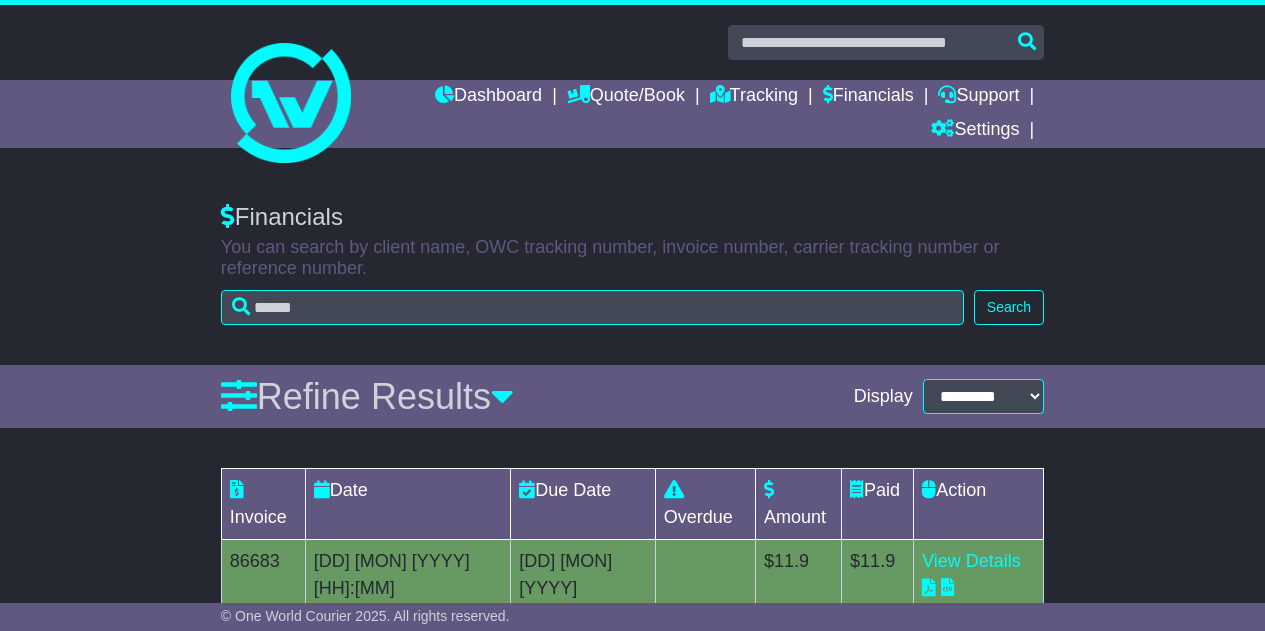 scroll, scrollTop: 0, scrollLeft: 0, axis: both 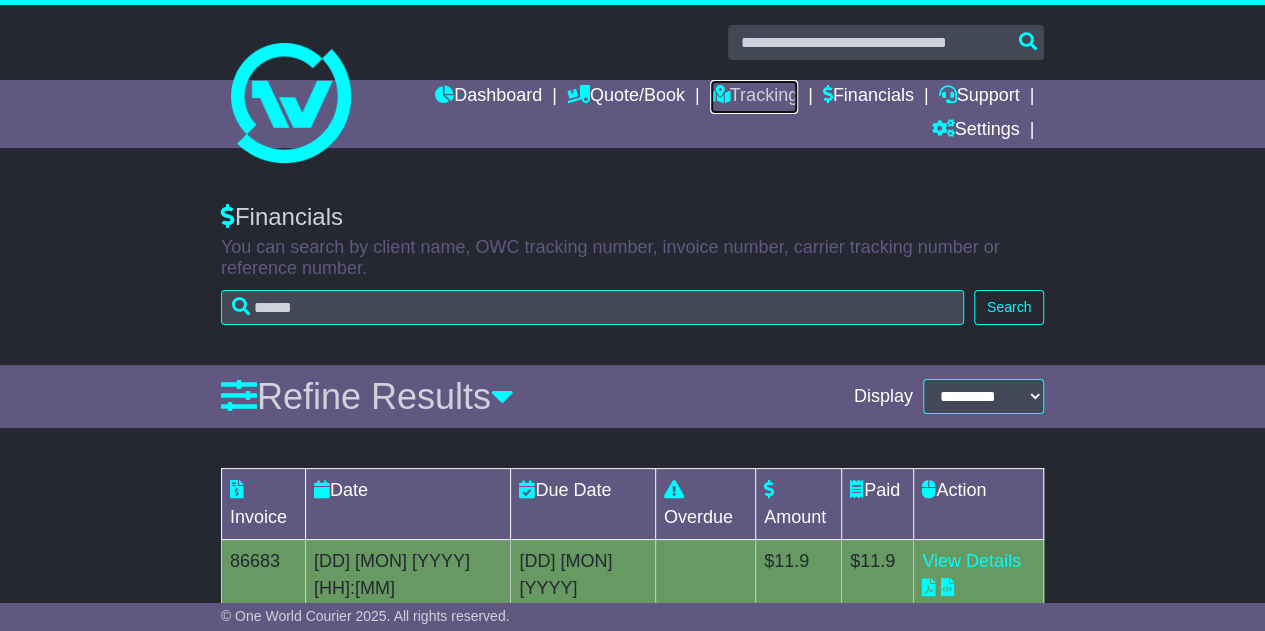 click on "Tracking" at bounding box center [754, 97] 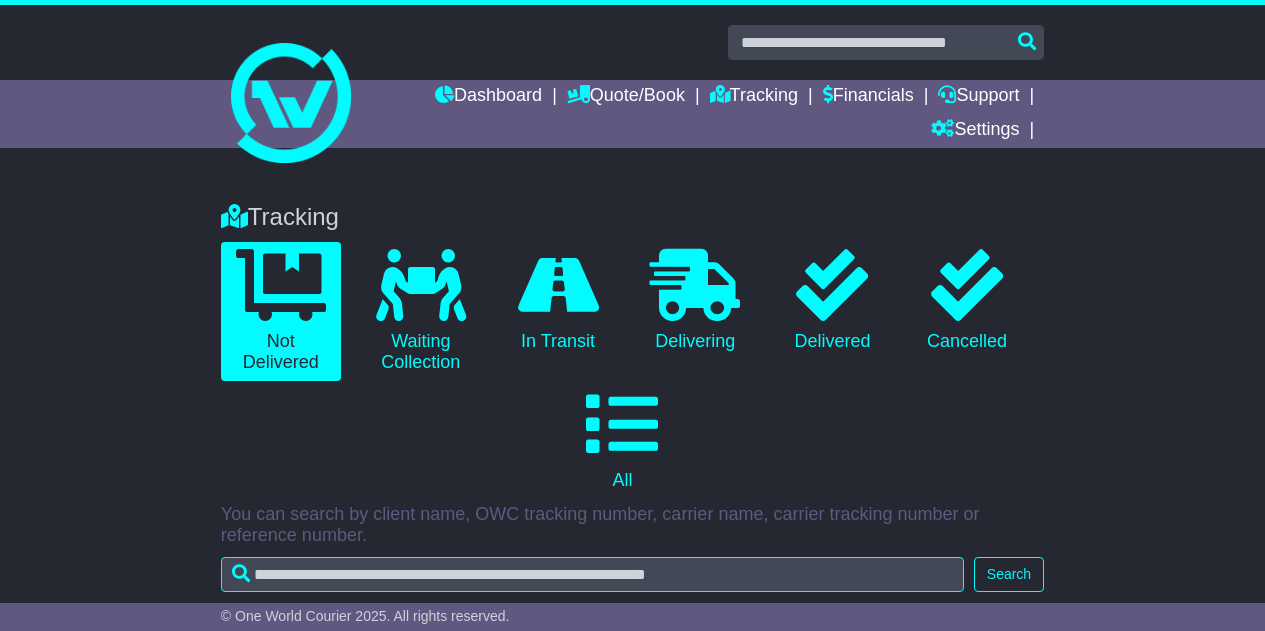 scroll, scrollTop: 0, scrollLeft: 0, axis: both 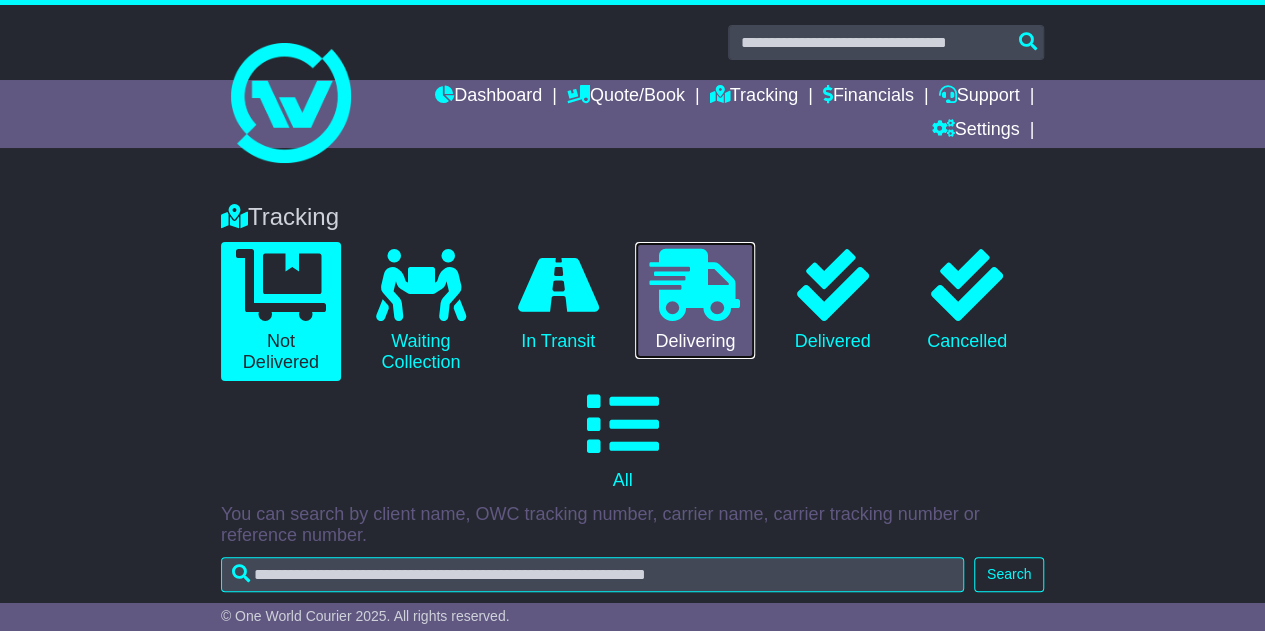 click at bounding box center [695, 285] 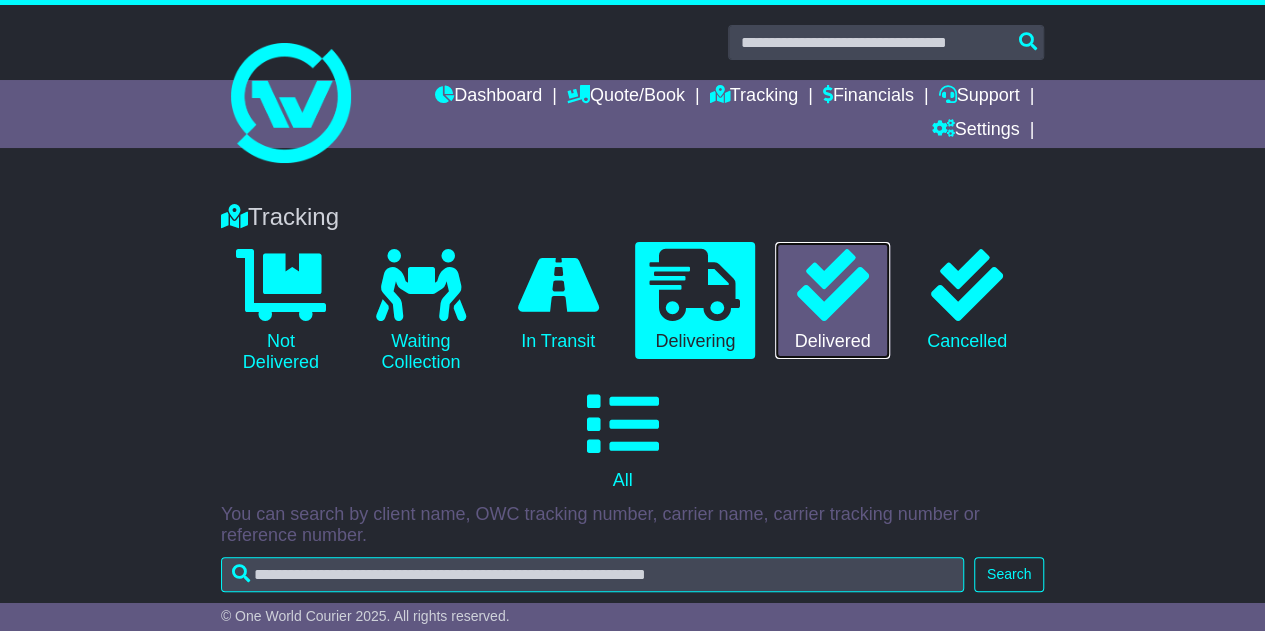 click at bounding box center [832, 285] 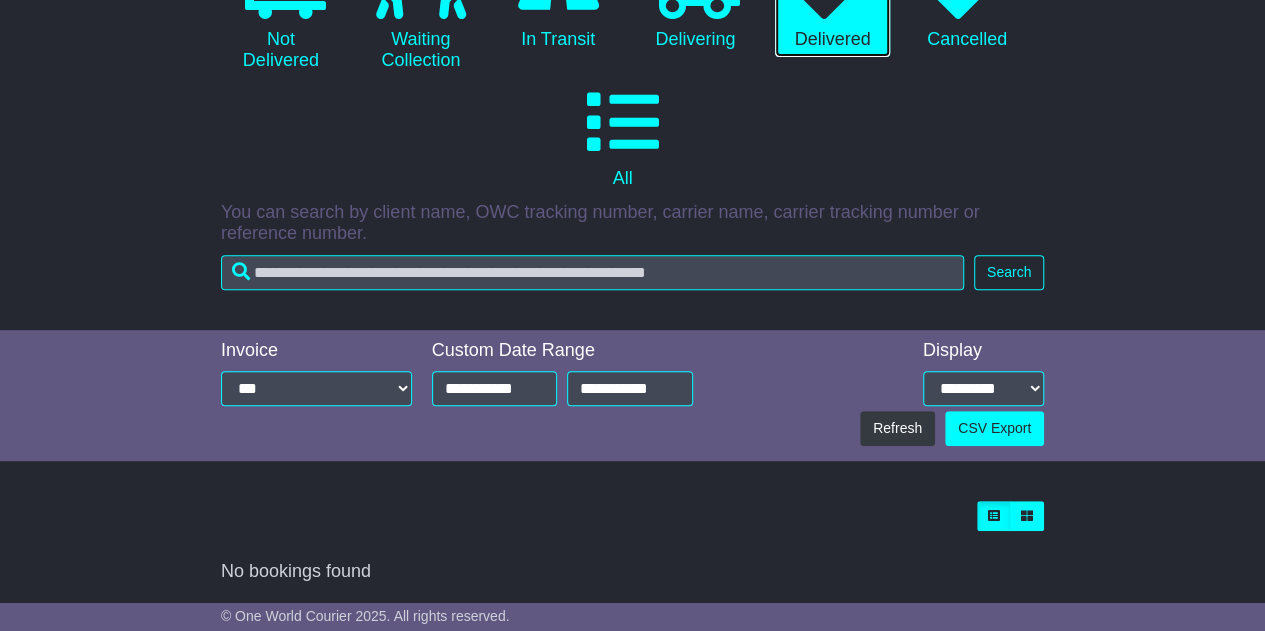 scroll, scrollTop: 0, scrollLeft: 0, axis: both 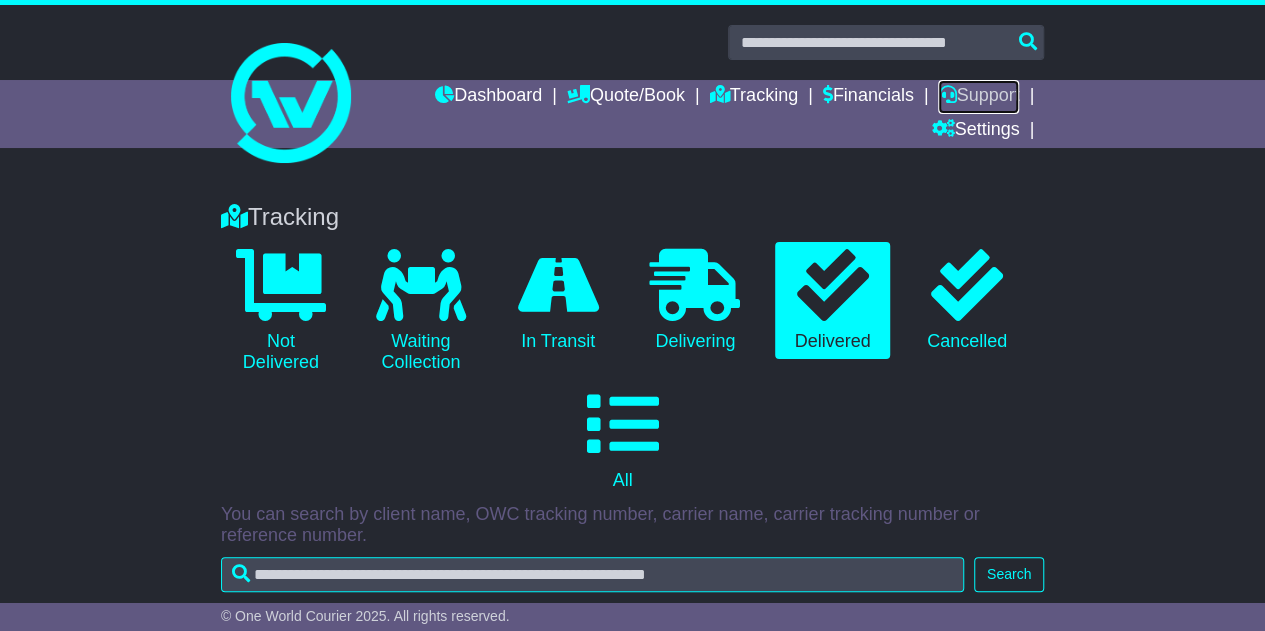 click at bounding box center [947, 94] 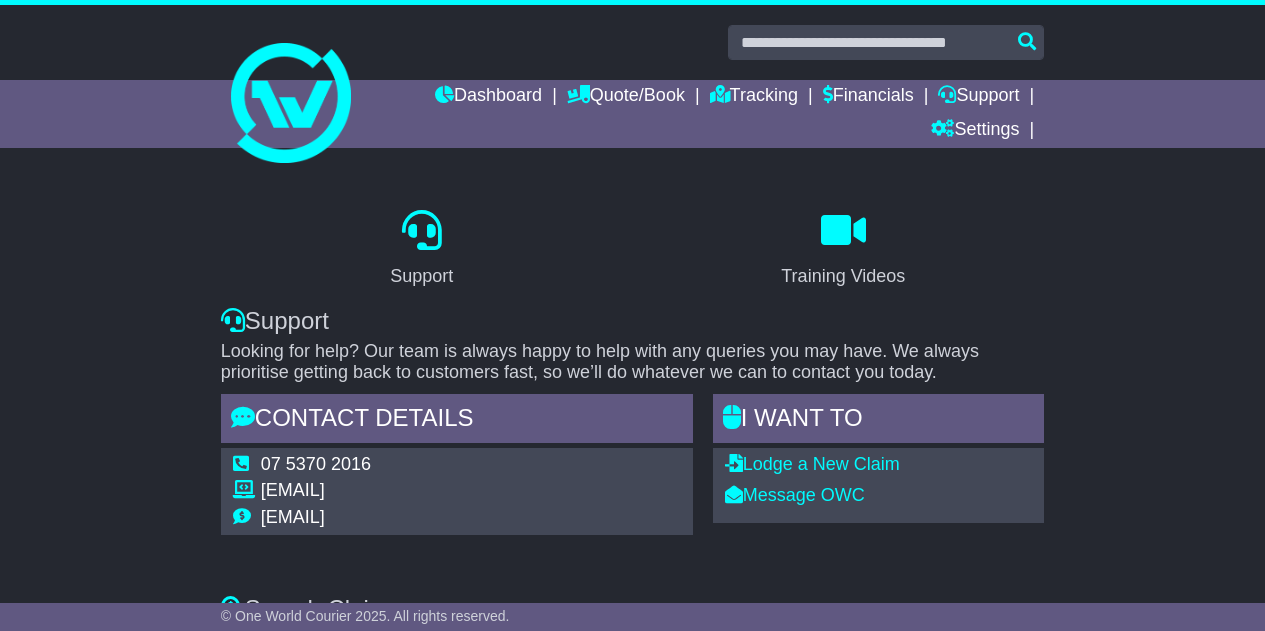 scroll, scrollTop: 0, scrollLeft: 0, axis: both 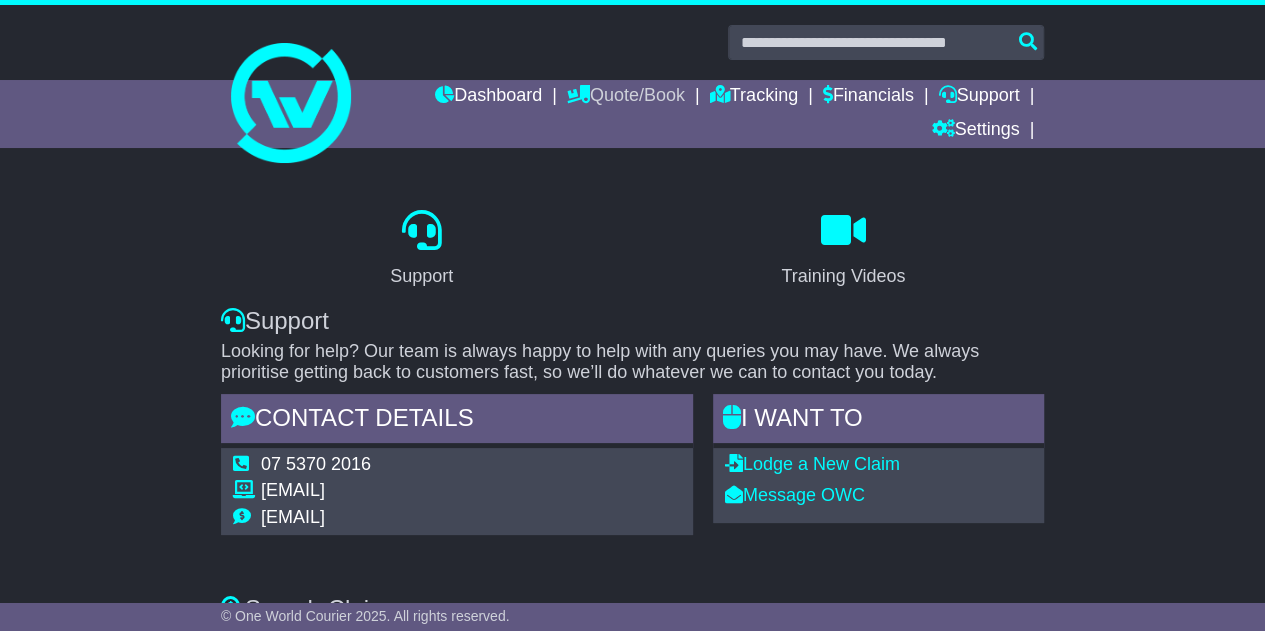 click on "Quote/Book" at bounding box center (626, 97) 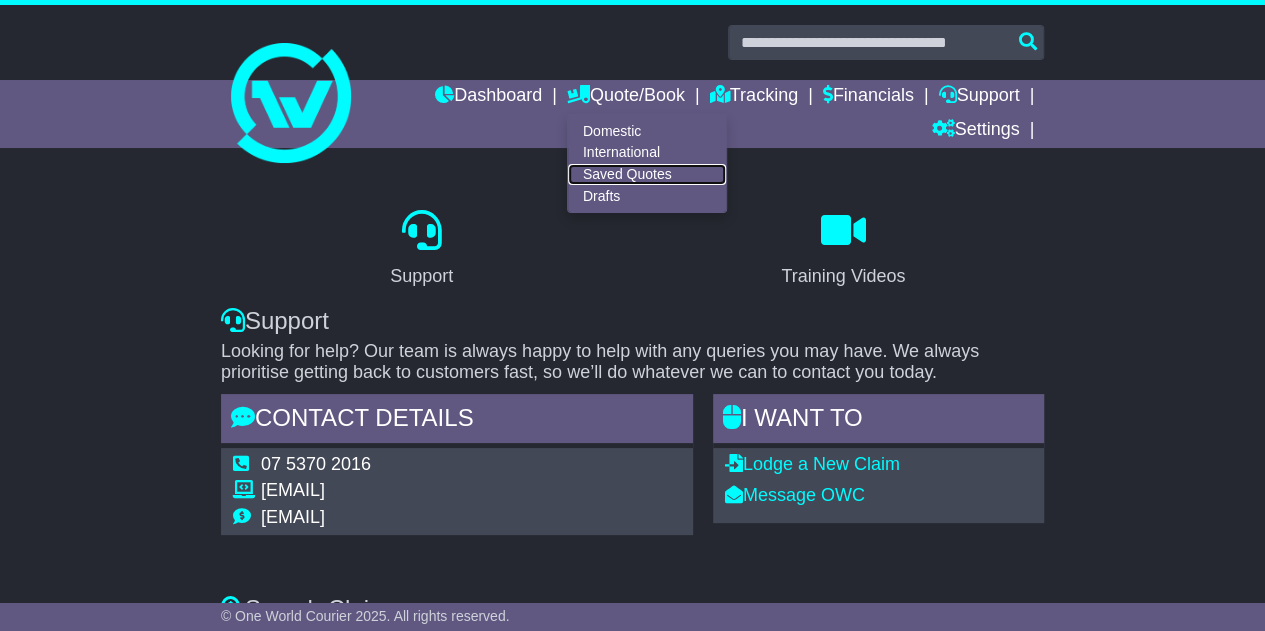 click on "Saved Quotes" at bounding box center [647, 175] 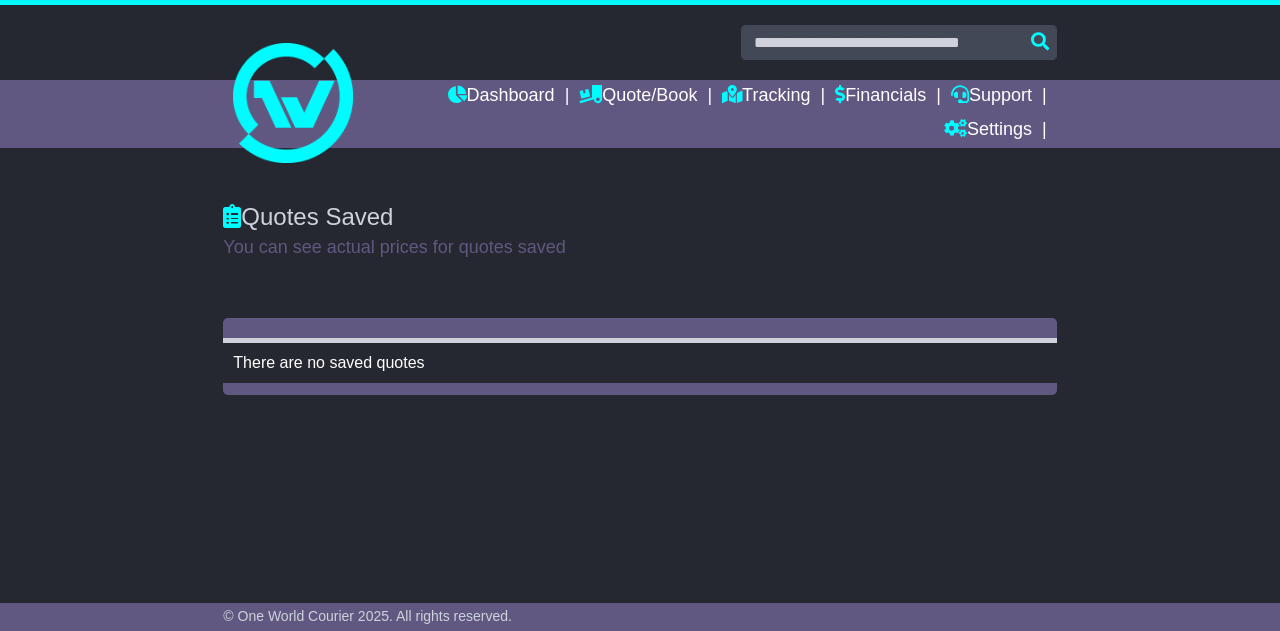 scroll, scrollTop: 0, scrollLeft: 0, axis: both 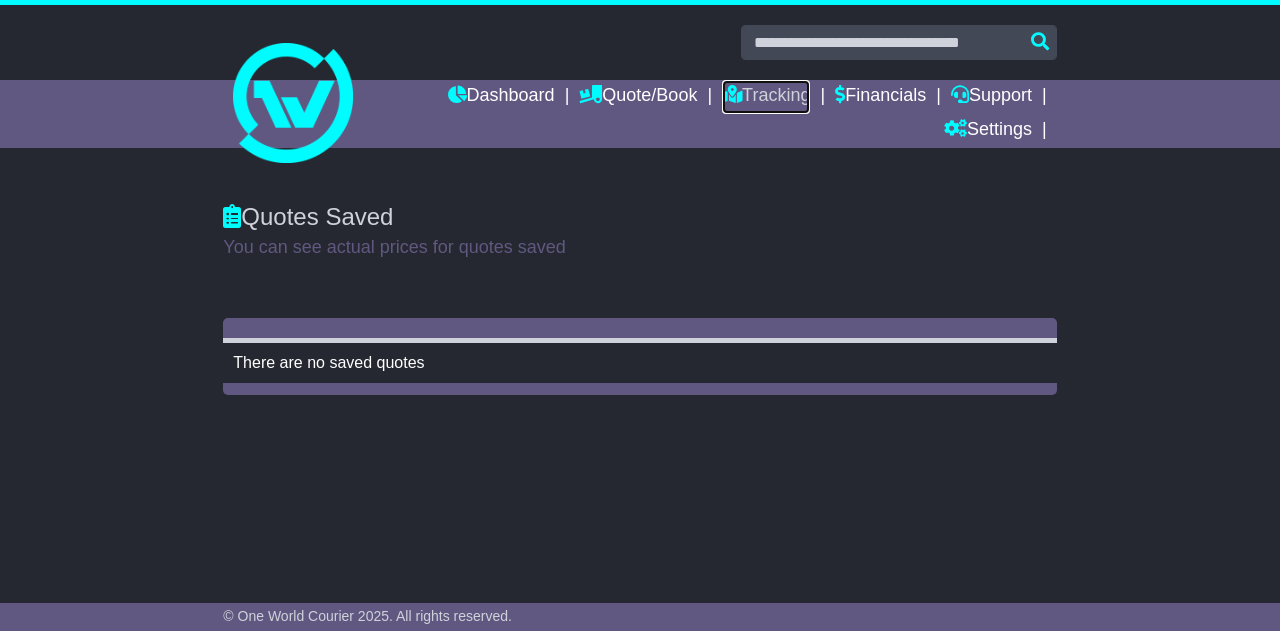click on "Tracking" at bounding box center (766, 97) 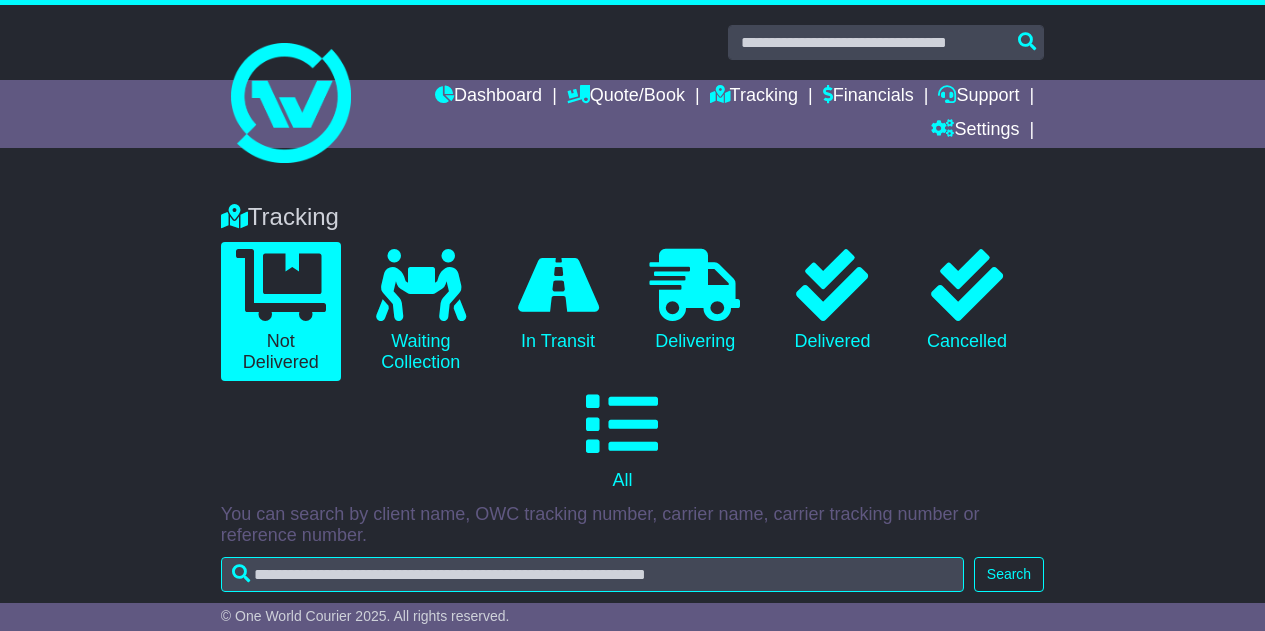 scroll, scrollTop: 0, scrollLeft: 0, axis: both 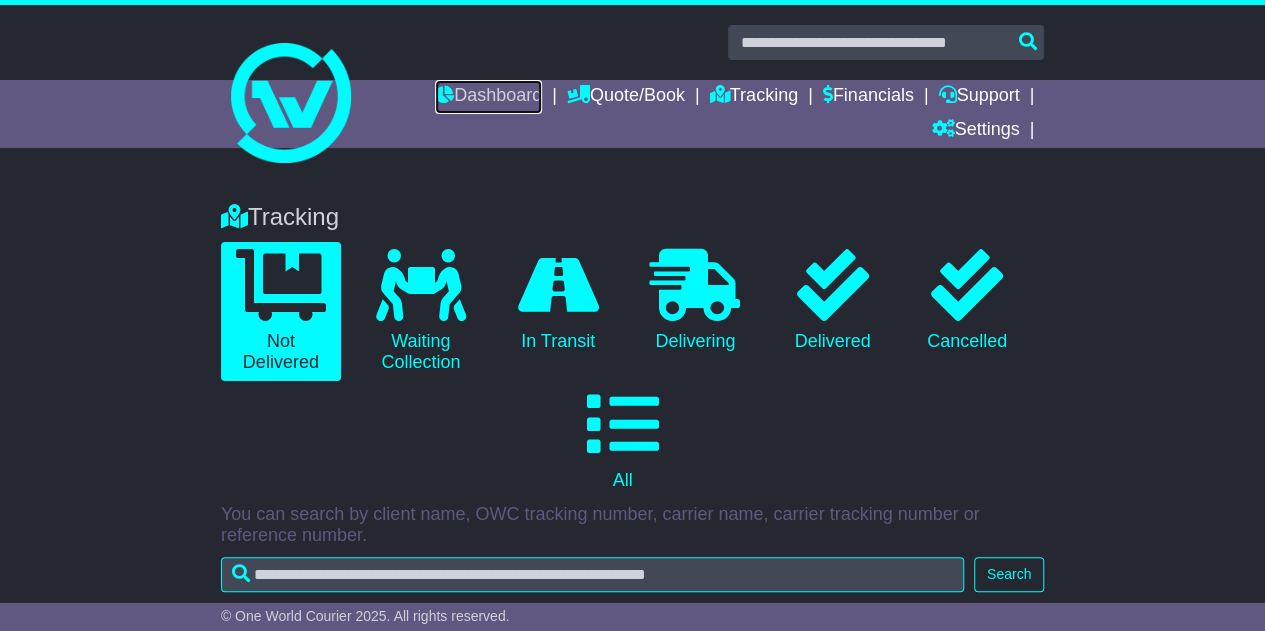 click on "Dashboard" at bounding box center (488, 97) 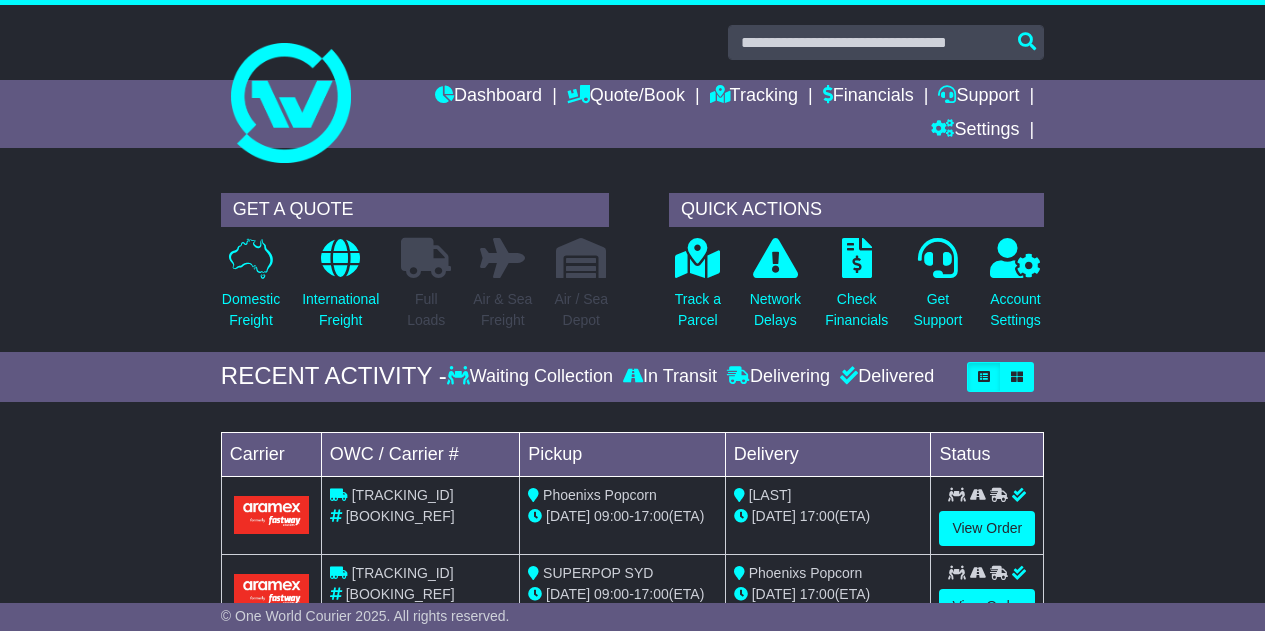 scroll, scrollTop: 0, scrollLeft: 0, axis: both 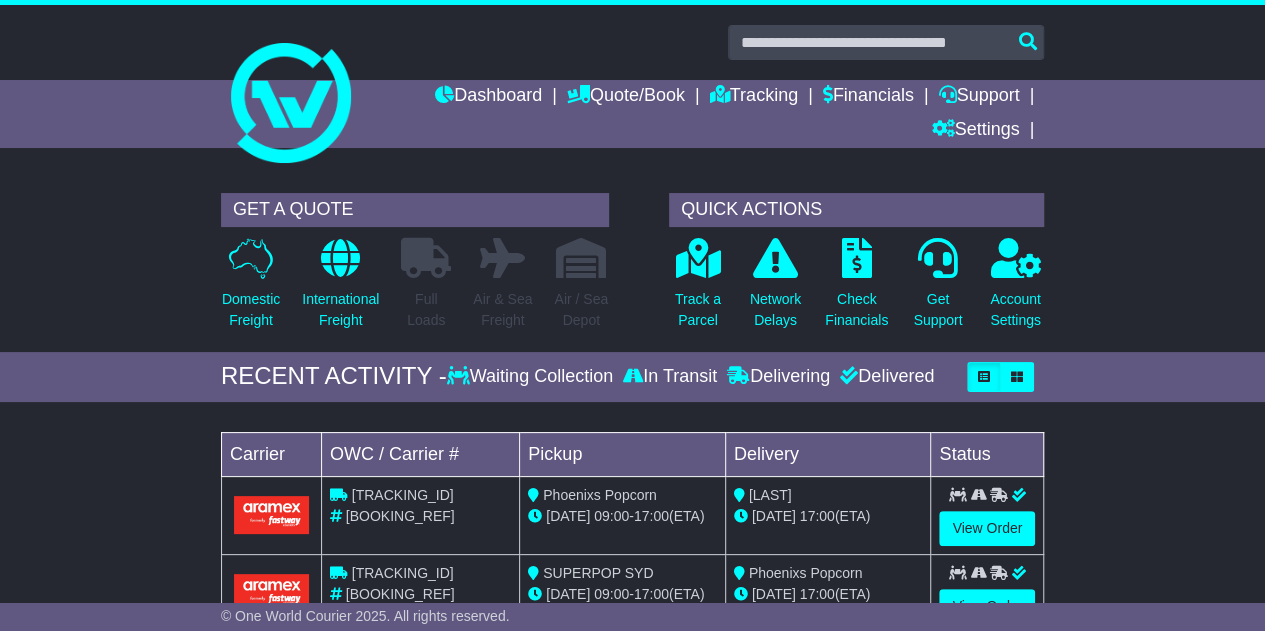 click on "GET A QUOTE
Domestic Freight
International Freight
Full Loads
Air & Sea Freight" at bounding box center [632, 961] 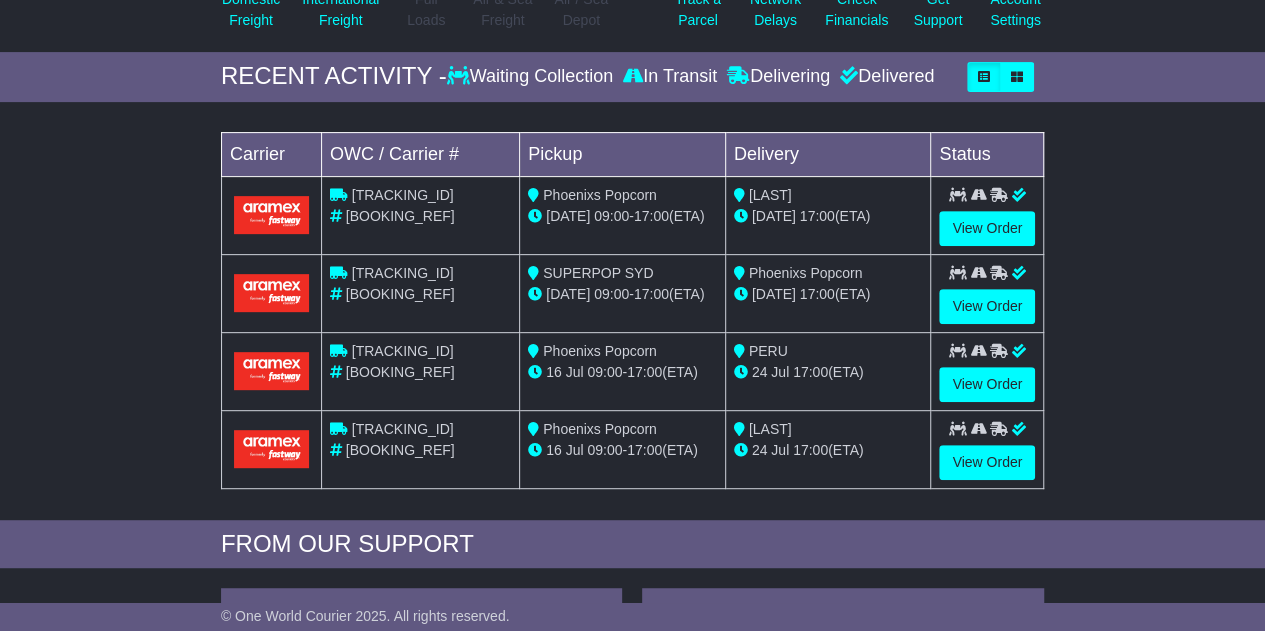 scroll, scrollTop: 600, scrollLeft: 0, axis: vertical 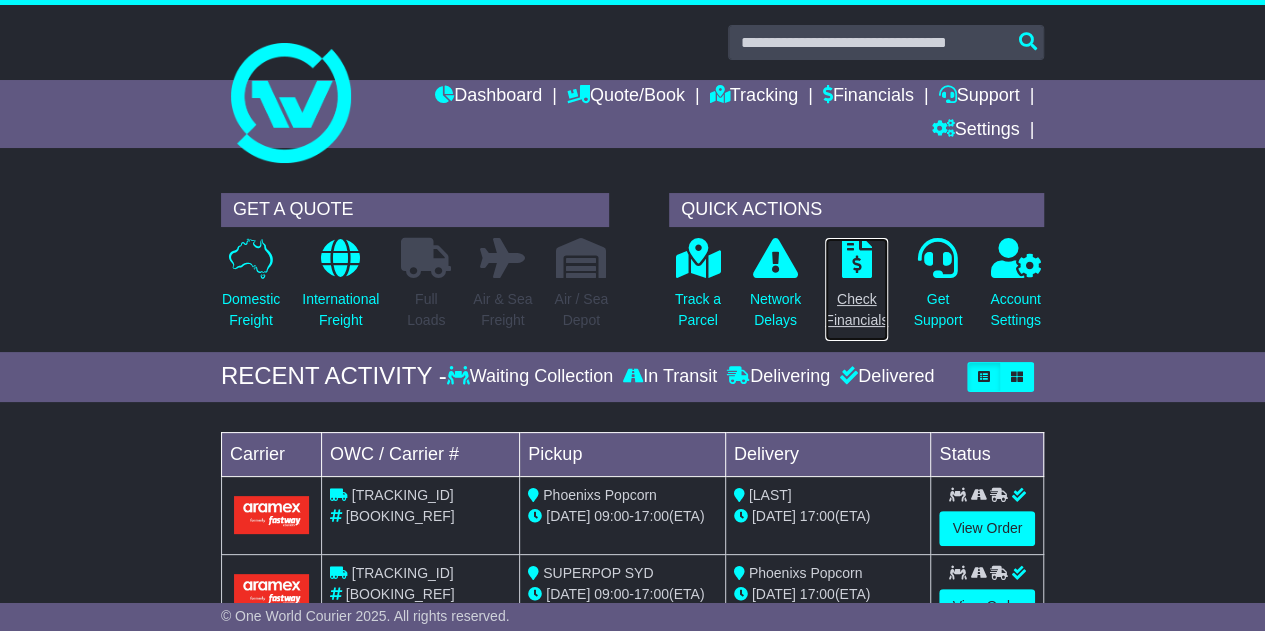 click on "Check Financials" at bounding box center [856, 310] 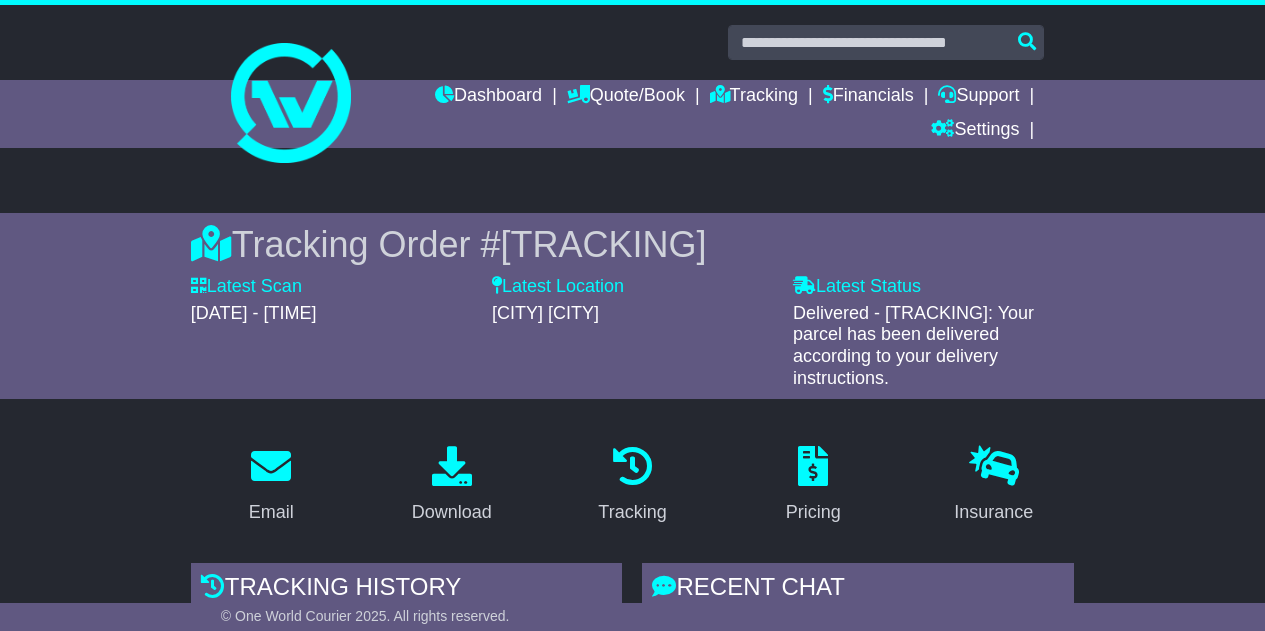 scroll, scrollTop: 0, scrollLeft: 0, axis: both 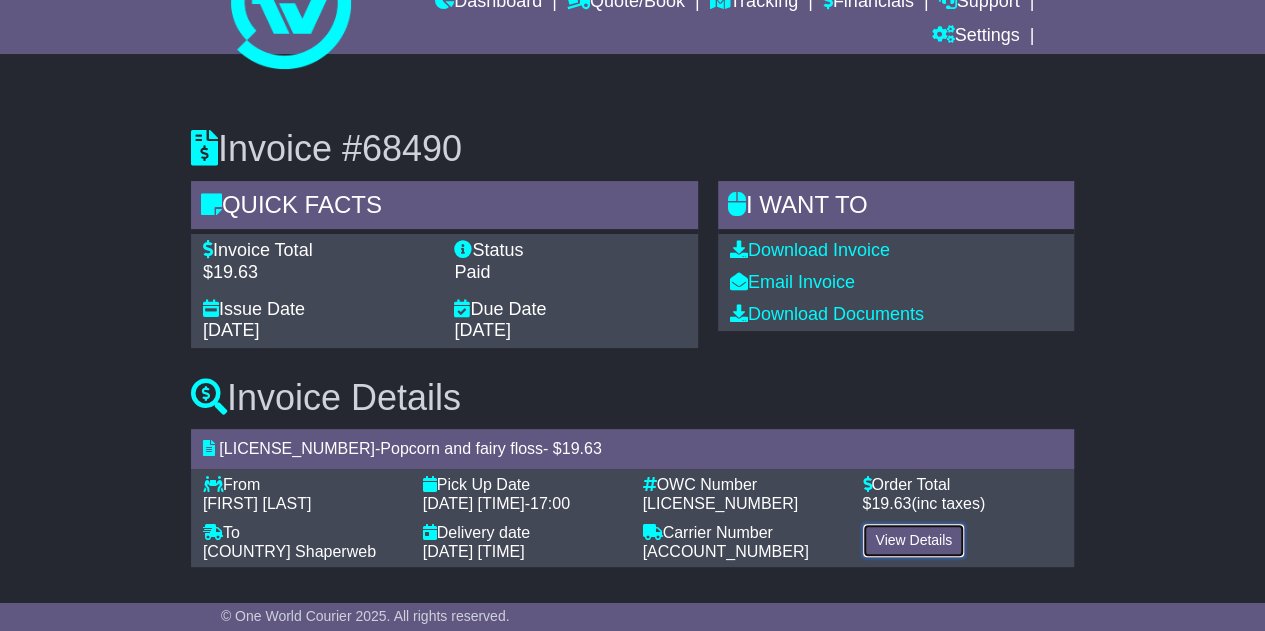click on "View Details" at bounding box center (913, 540) 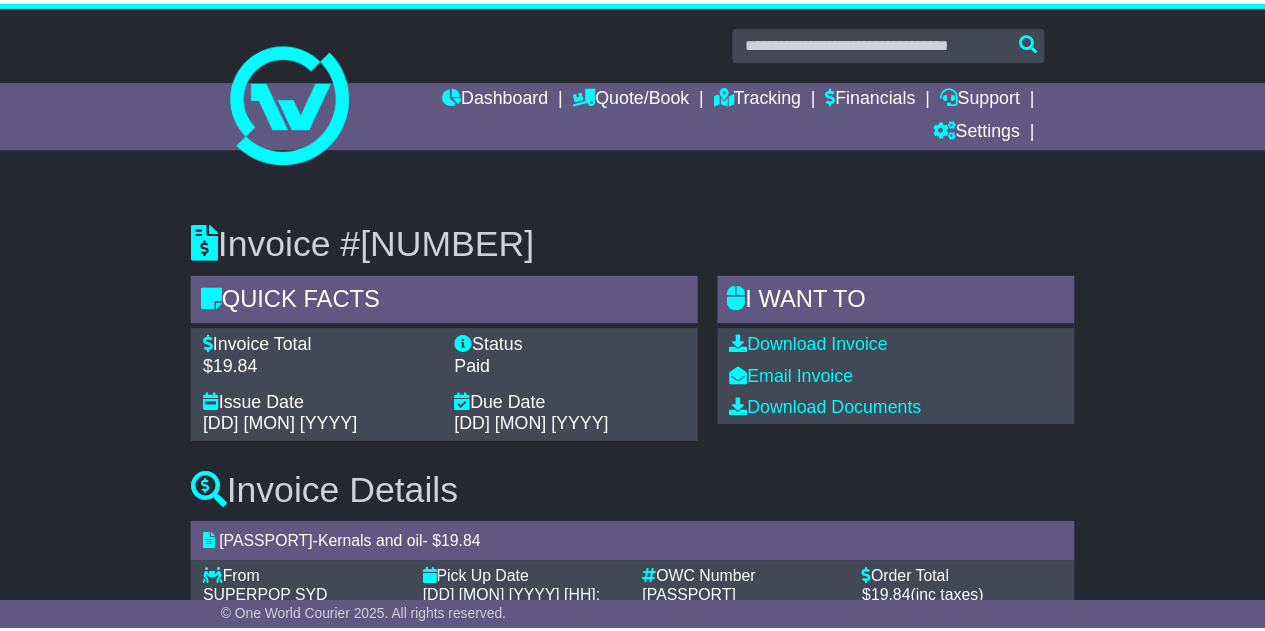 scroll, scrollTop: 0, scrollLeft: 0, axis: both 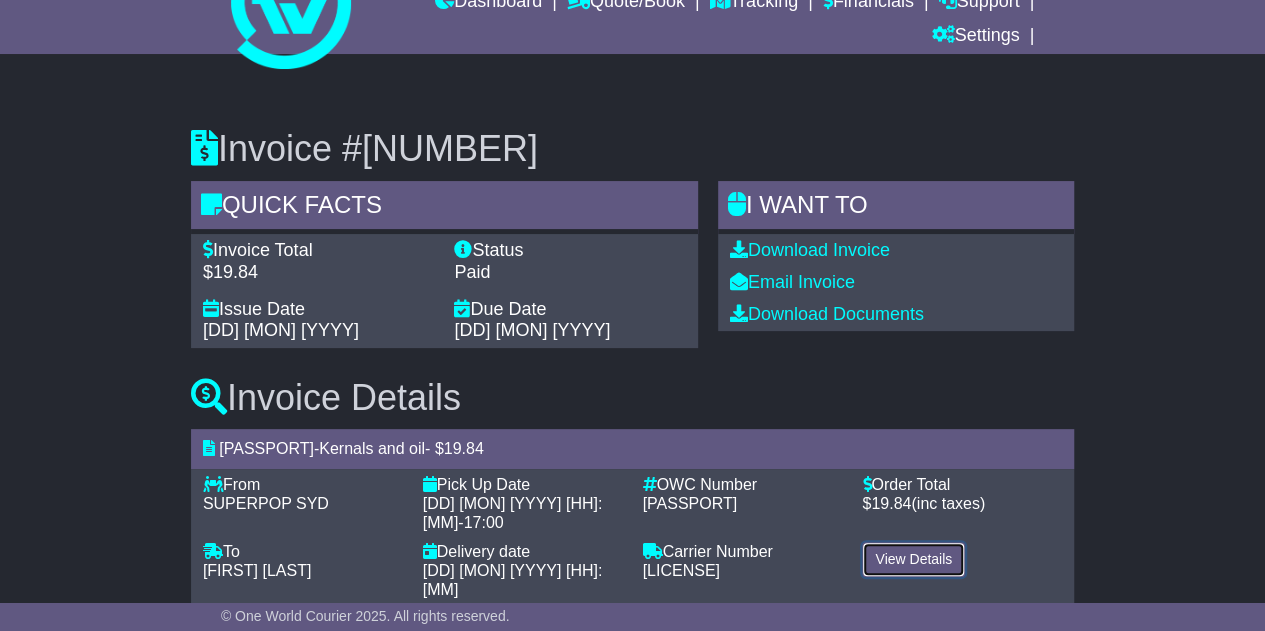 click on "View Details" at bounding box center [913, 559] 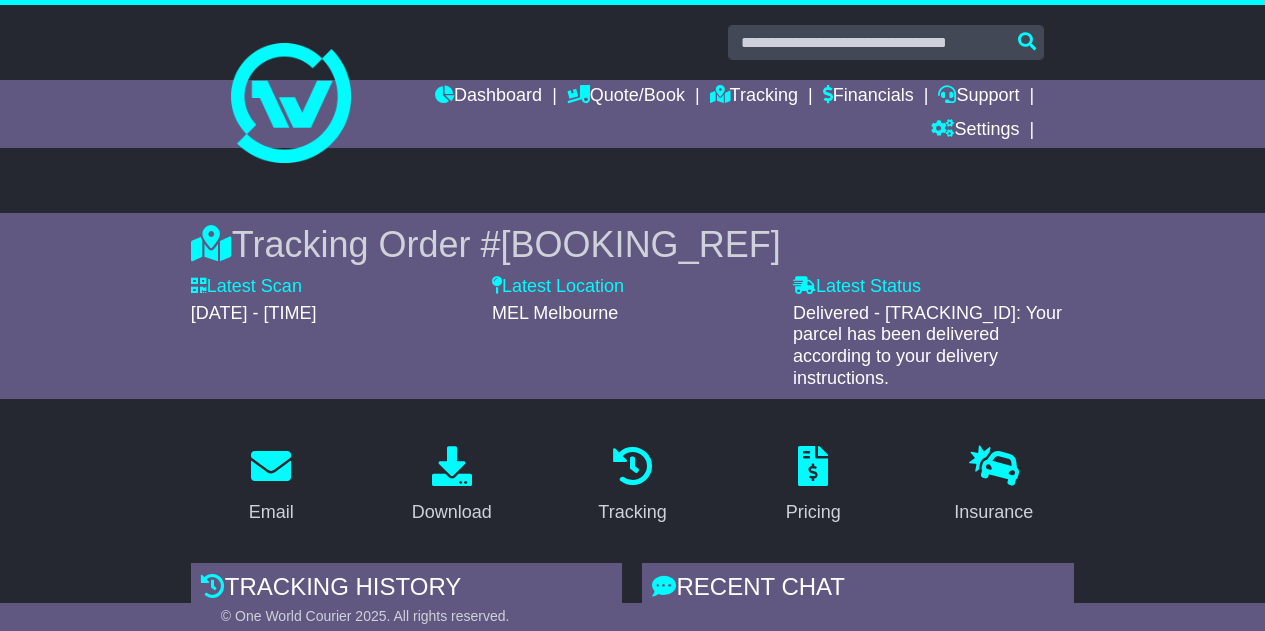 scroll, scrollTop: 400, scrollLeft: 0, axis: vertical 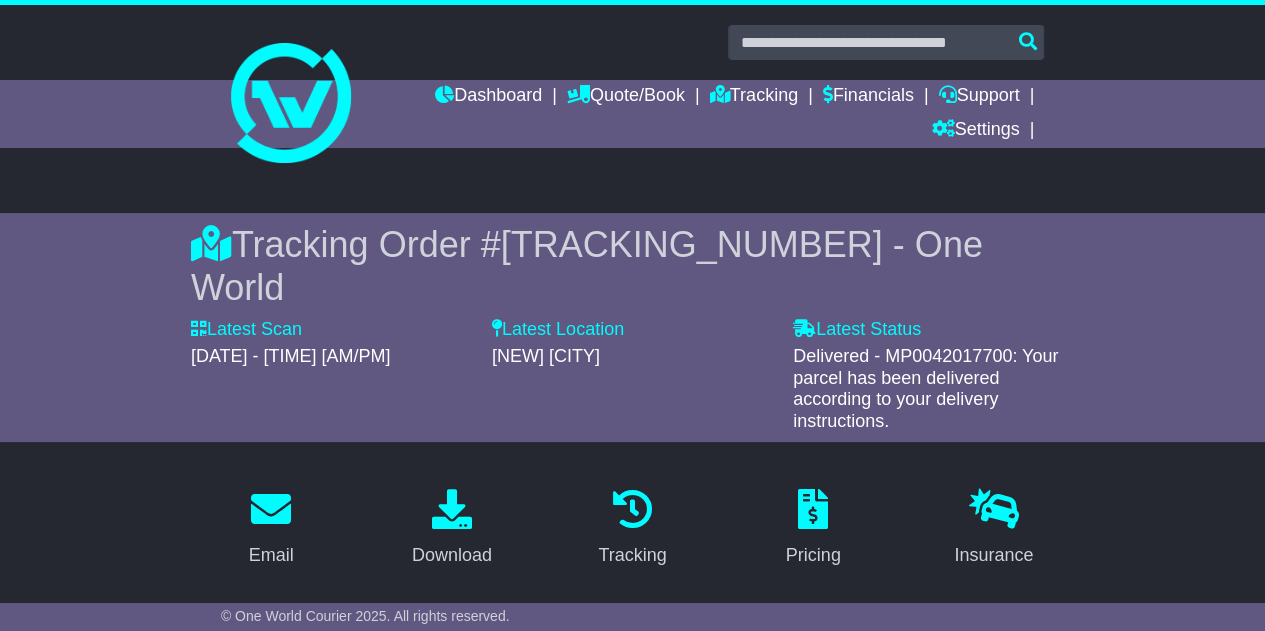 drag, startPoint x: 300, startPoint y: 98, endPoint x: 496, endPoint y: 105, distance: 196.12495 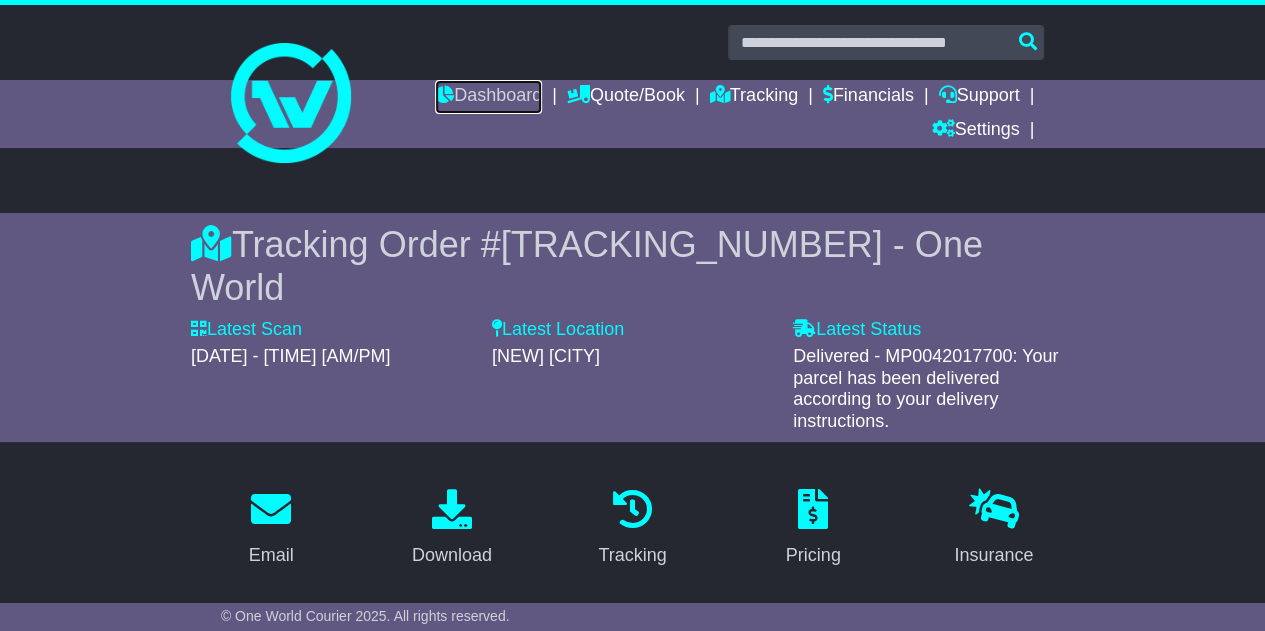 click on "Dashboard" at bounding box center (488, 97) 